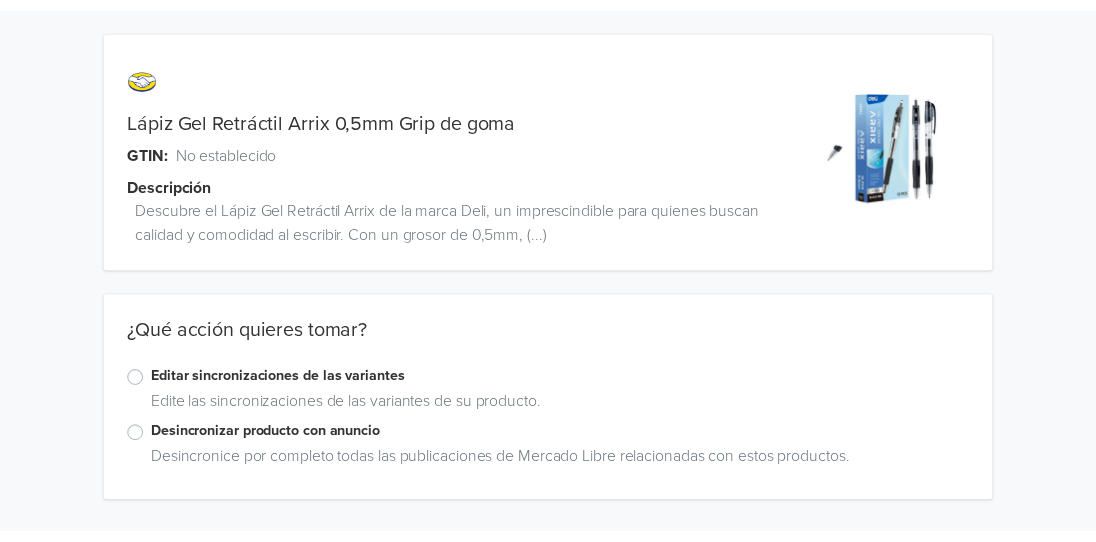 scroll, scrollTop: 0, scrollLeft: 0, axis: both 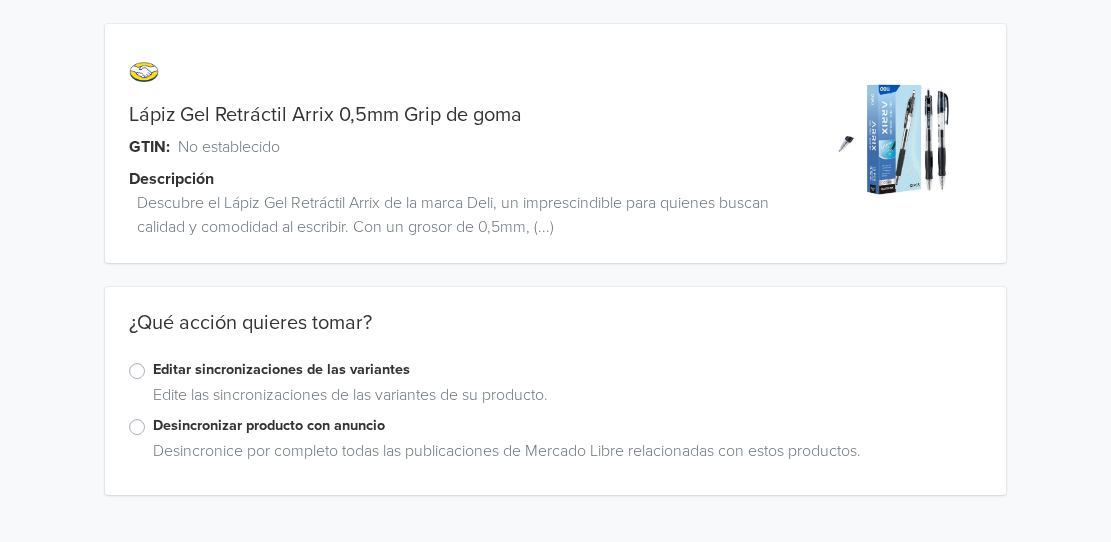click on "Editar sincronizaciones de las variantes" at bounding box center [567, 370] 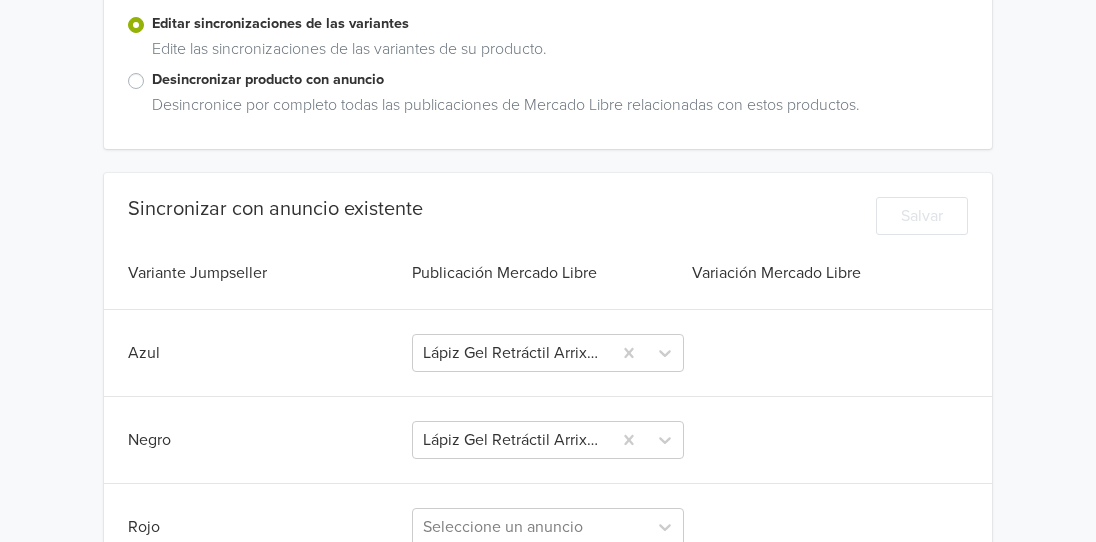 scroll, scrollTop: 485, scrollLeft: 0, axis: vertical 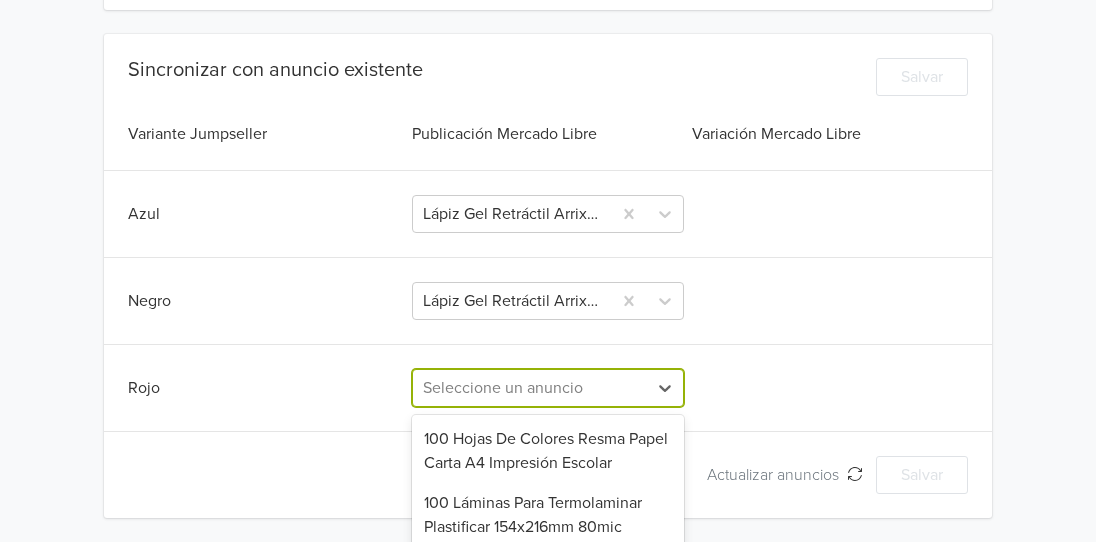 click on "711 results available. Use Up and Down to choose options, press Enter to select the currently focused option, press Escape to exit the menu, press Tab to select the option and exit the menu. Seleccione un anuncio 100 Hojas De Colores Resma Papel Carta A4 Impresión Escolar 100 Láminas Para Termolaminar Plastificar 154x216mm 80mic 100 Láminas Para Termolaminar Plastificar 216x303mm 80mic 100 Papeles Origami Tamaño A4 10 Colores  12 Lápices Infinito Mágico Color Gráfito Con Borrador Sanrio 12 Lápices Infinito Mágico Gráfito Con Borrador Sanrio 12 Repuestos Punta Lápiz Infinito Colores +18 - Darlis Stefany  2 Cajas Organizadoras 28 Rejillas Plástico Transparente 2 Cuchillos Cartoneros Metalicos Grande + 10 Repuestos 2 Gomas Sorpresa - Princesa 2 Pegamentos Masilla Uhu Patafix No Tóxico 2 Pegamentos Uhu Patafix Masilla Adhesiva Color Amarillo 365 Días Más - Blanka Lipiska  3 Pegamentos Masilla Uhu Patafix No Tóxico 3 Plumones Marcadores De Pizarra Blanca + Borrador Al Paraíso - Hanya Yanagihara" at bounding box center [548, 388] 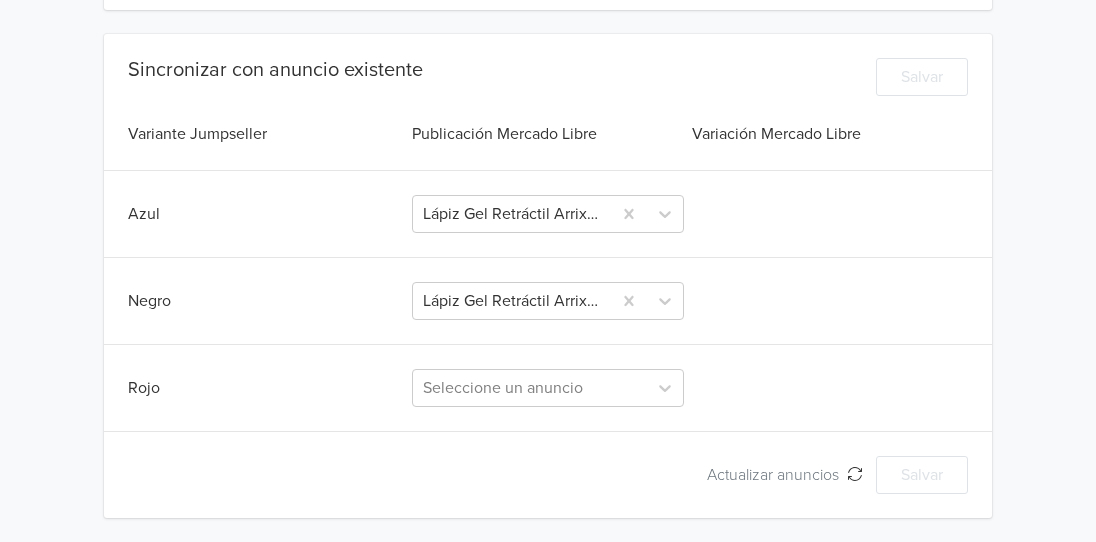 scroll, scrollTop: 485, scrollLeft: 0, axis: vertical 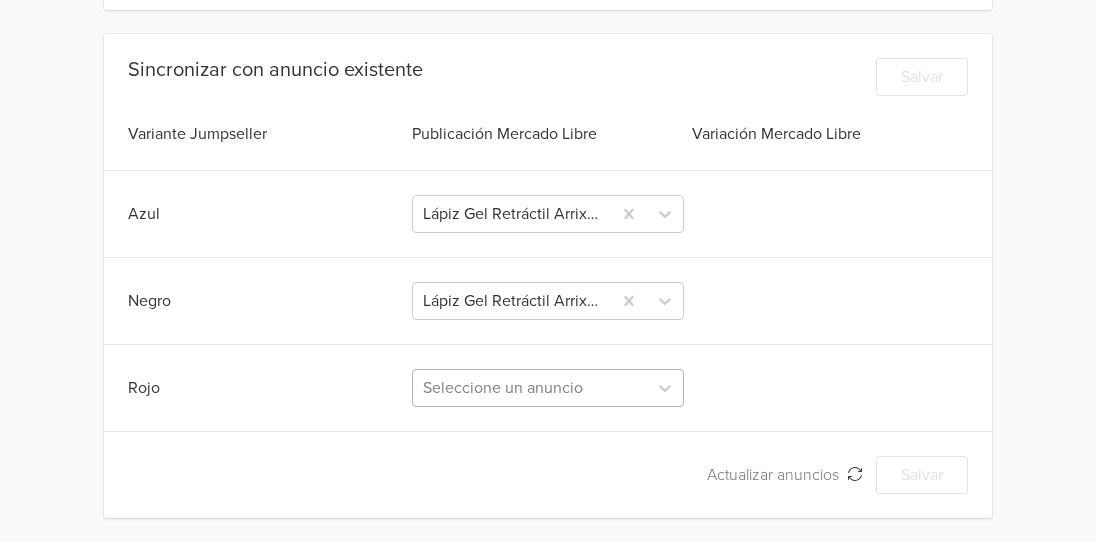 click on "Seleccione un anuncio" at bounding box center (548, 388) 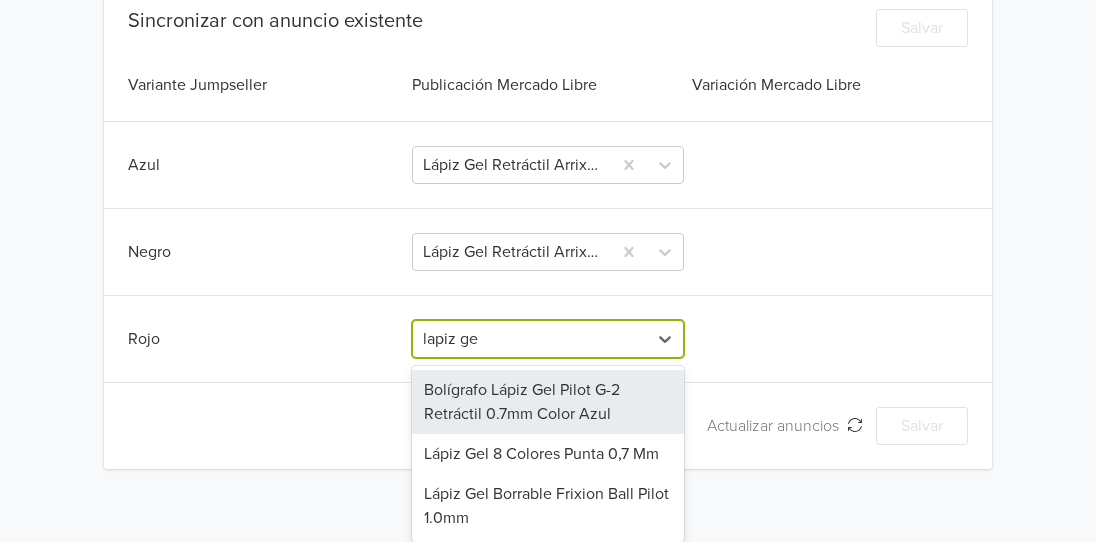 scroll, scrollTop: 534, scrollLeft: 0, axis: vertical 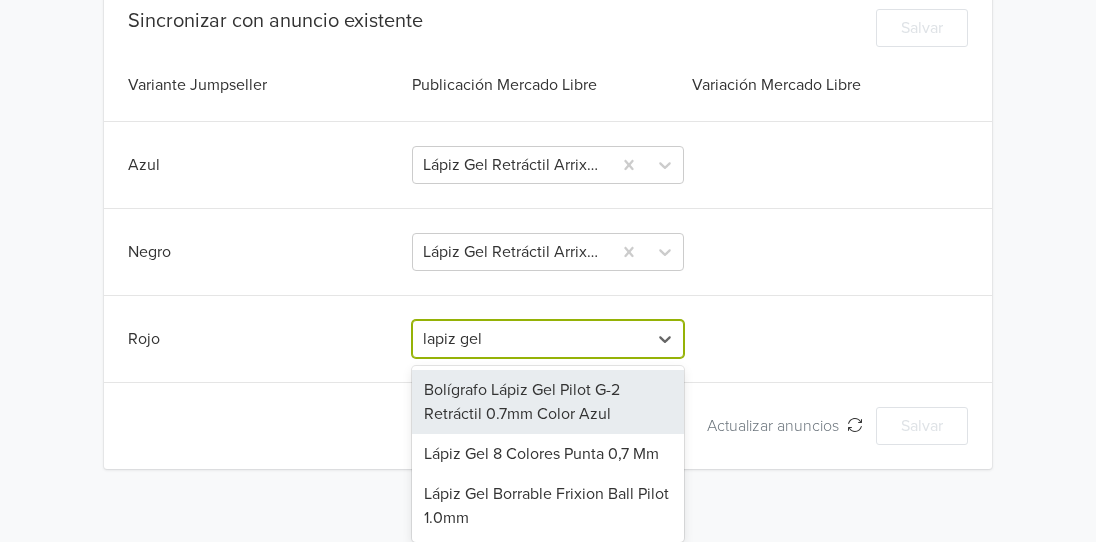 type on "[WORD] [WORD]" 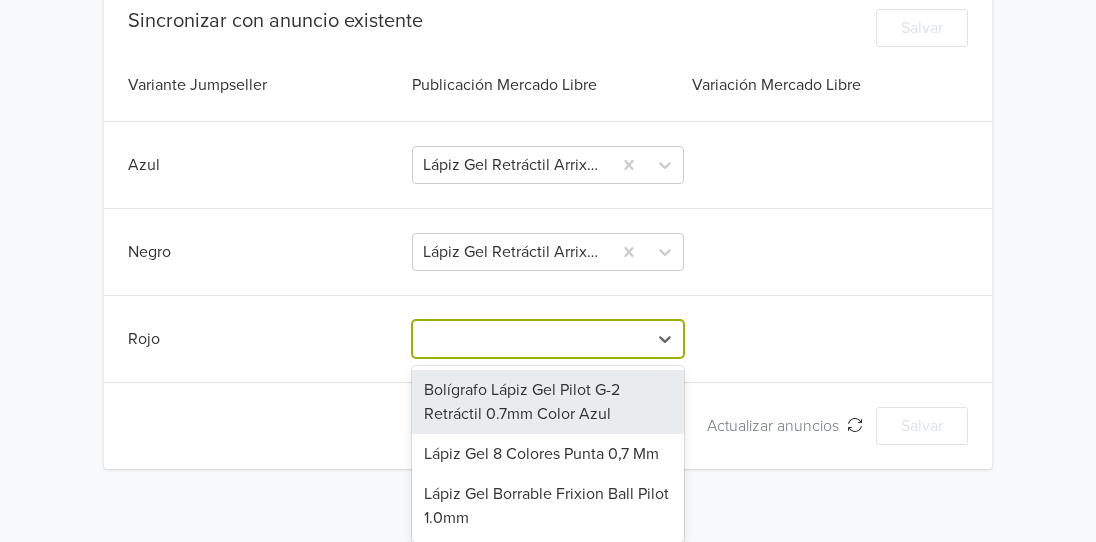 scroll, scrollTop: 485, scrollLeft: 0, axis: vertical 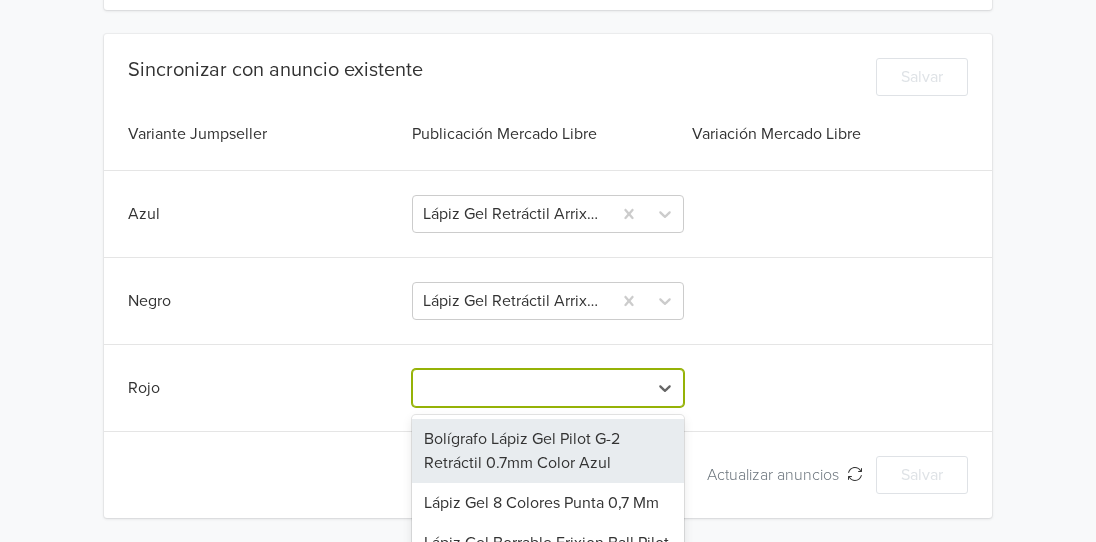 click on "Lápiz Gel Retráctil Arrix 0,5mm Grip de goma   GTIN: No establecido   Descripción   Descubre el Lápiz Gel Retráctil Arrix de la marca Deli, un imprescindible para quienes buscan calidad y comodidad al escribir. Con un grosor de 0,5mm, (...) ¿Qué acción quieres tomar? Editar sincronizaciones de las variantes Edite las sincronizaciones de las variantes de su producto. Desincronizar producto con anuncio Desincronice por completo todas las publicaciones de Mercado Libre relacionadas con estos productos. Sincronizar con anuncio existente Salvar Variante Jumpseller Publicación Mercado Libre Variación Mercado Libre Azul Lápiz Gel Retráctil Arrix 0,5mm Grip De Goma Azul Negro Lápiz Gel Retráctil Arrix 0,5mm Grip De Goma Negro Rojo 3 results available for search term lapiz gel. Use Up and Down to choose options, press Enter to select the currently focused option, press Escape to exit the menu, press Tab to select the option and exit the menu. Bolígrafo Lápiz Gel Pilot G-2 Retráctil 0.7mm Color Azul" at bounding box center [548, 28] 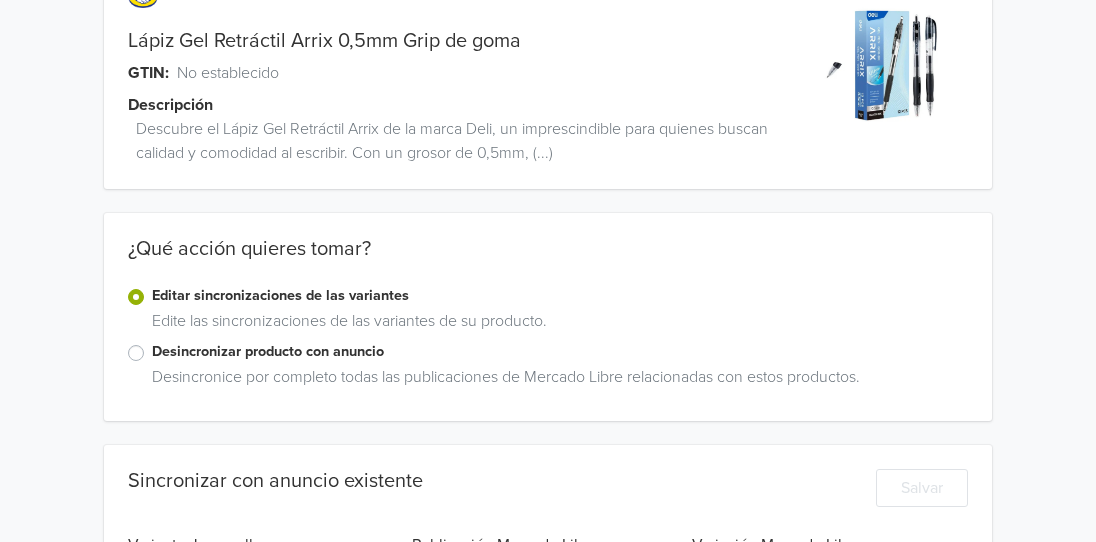 scroll, scrollTop: 0, scrollLeft: 0, axis: both 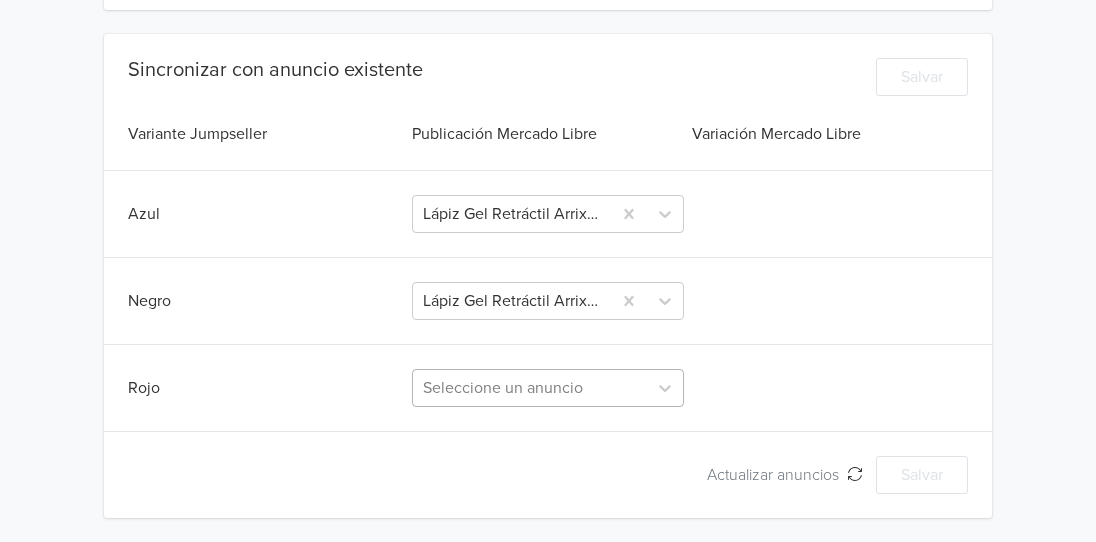 click on "Seleccione un anuncio" at bounding box center [548, 388] 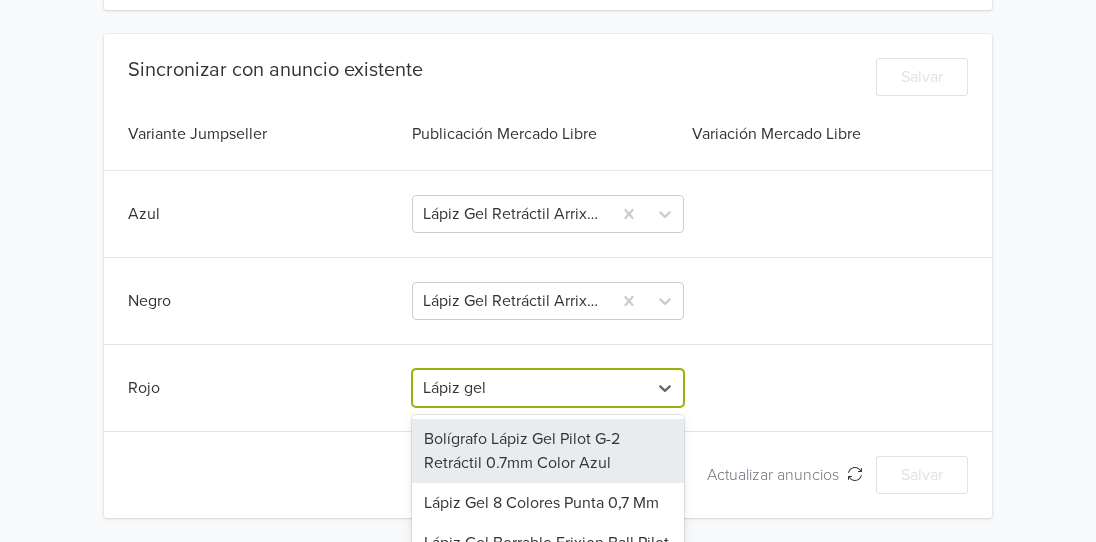 scroll, scrollTop: 534, scrollLeft: 0, axis: vertical 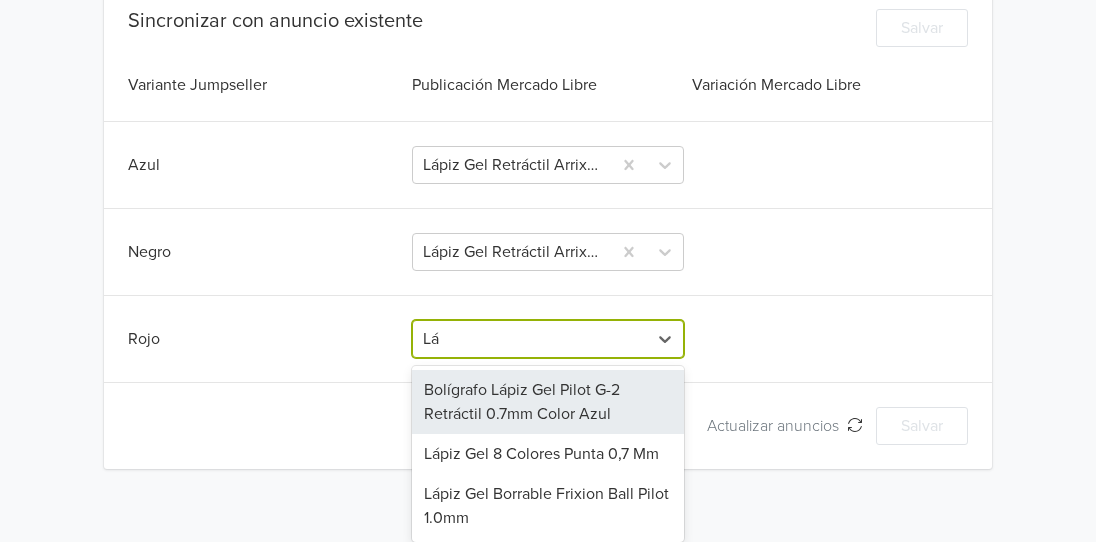 type on "L" 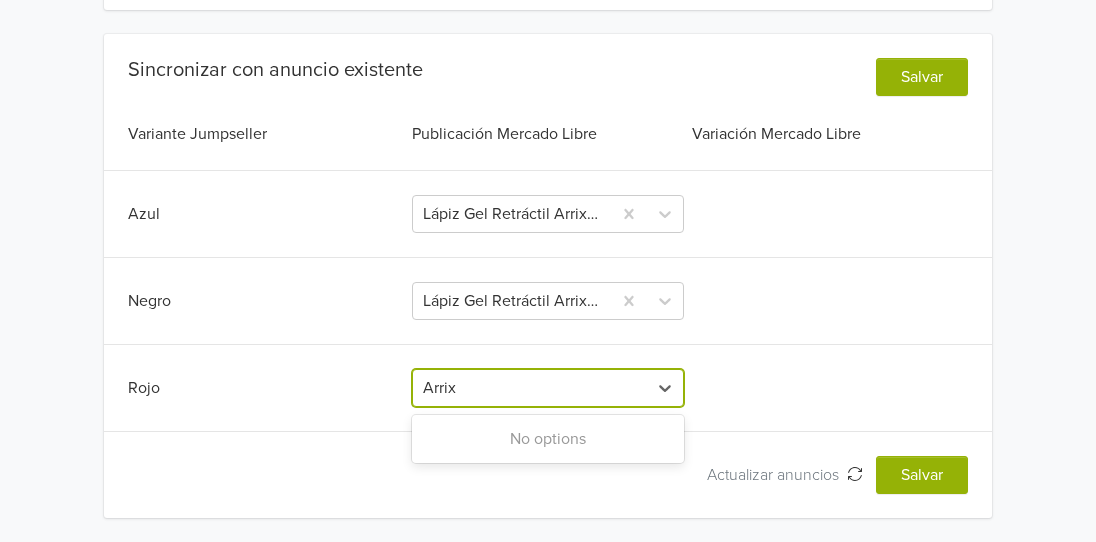 scroll, scrollTop: 485, scrollLeft: 0, axis: vertical 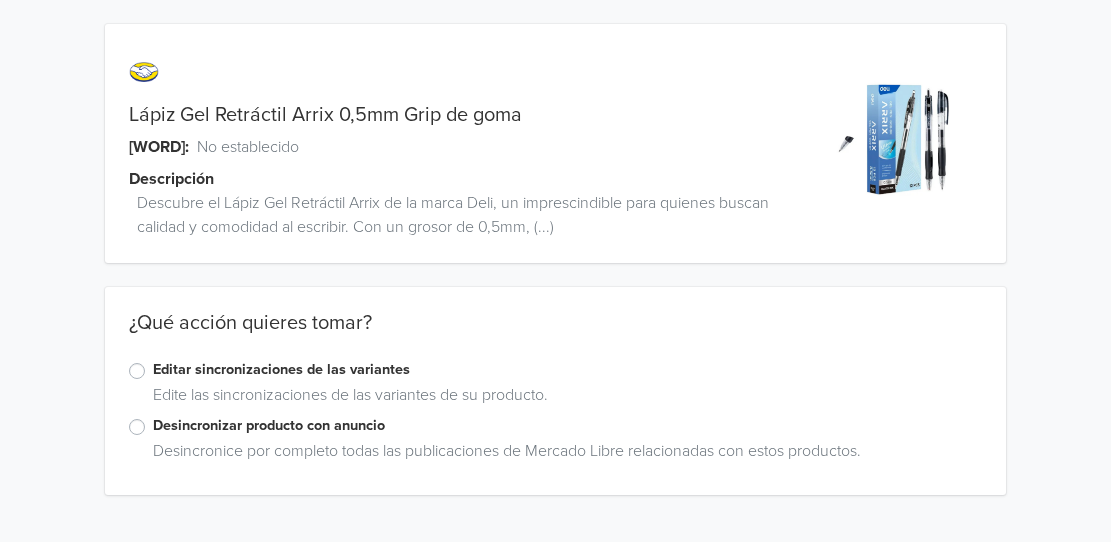 click on "Editar sincronizaciones de las variantes" at bounding box center [567, 370] 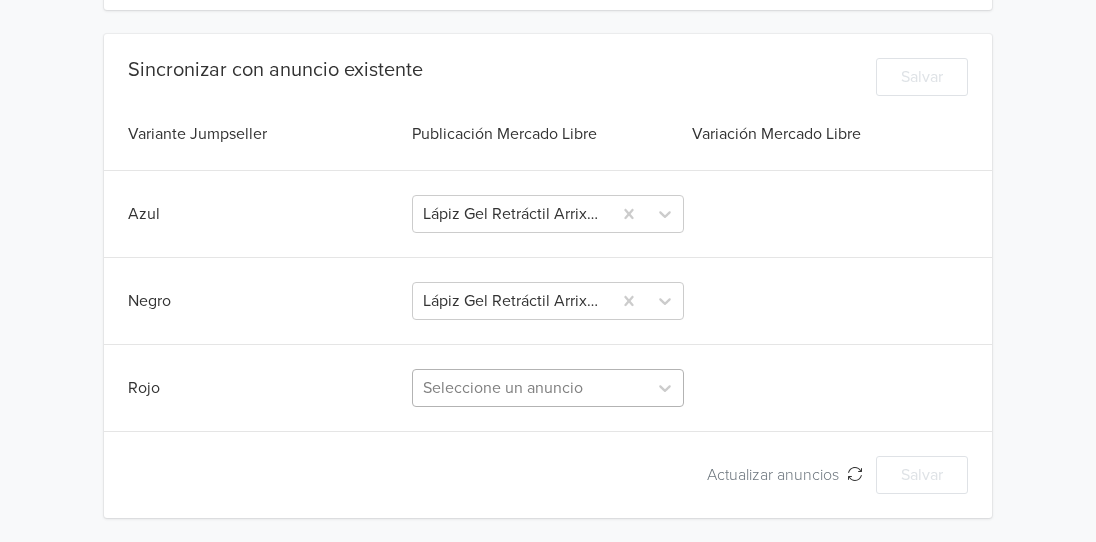 click on "Seleccione un anuncio" at bounding box center (548, 388) 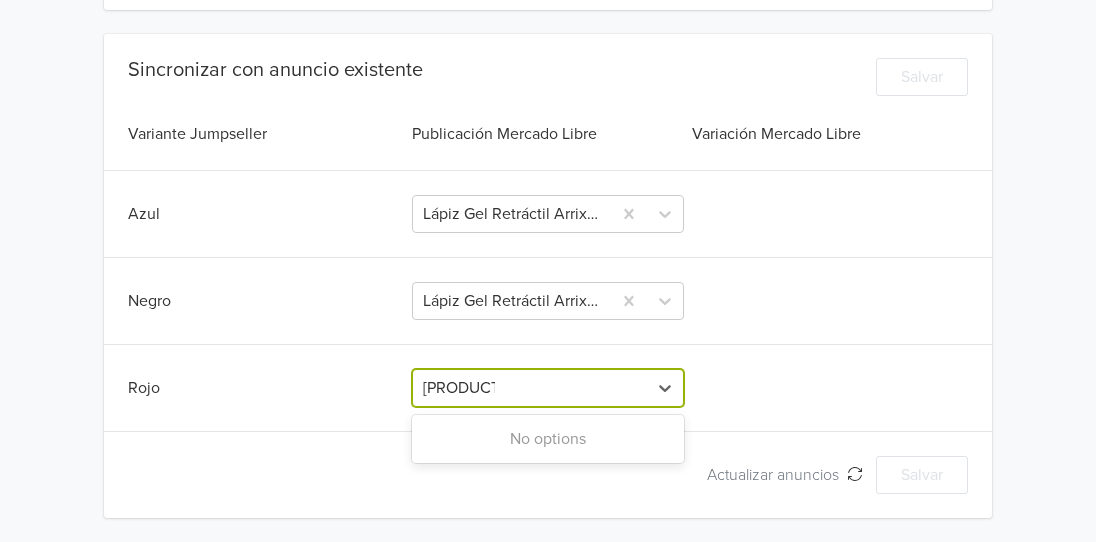 scroll, scrollTop: 485, scrollLeft: 0, axis: vertical 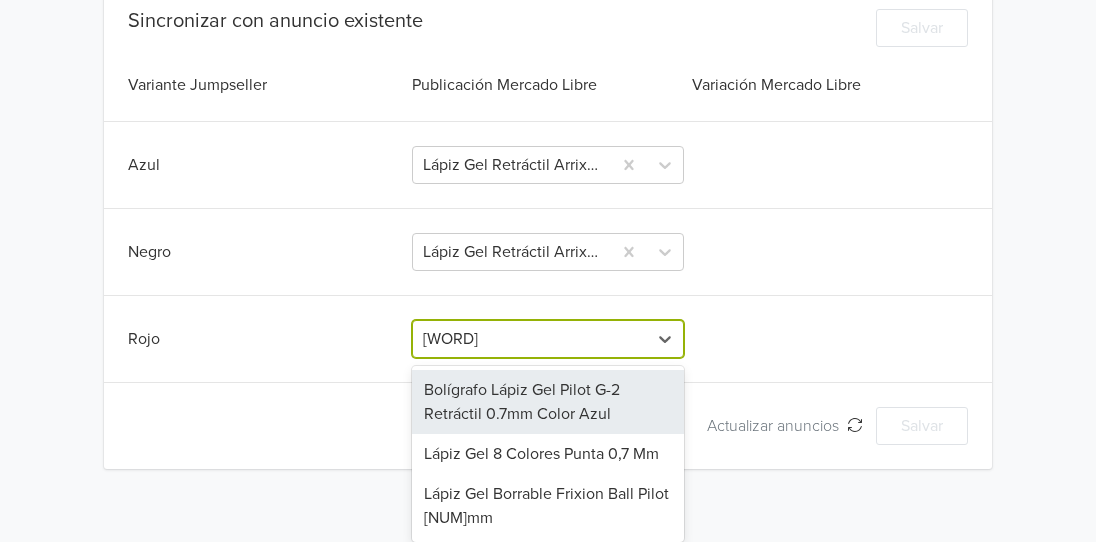 type on "[WORD]" 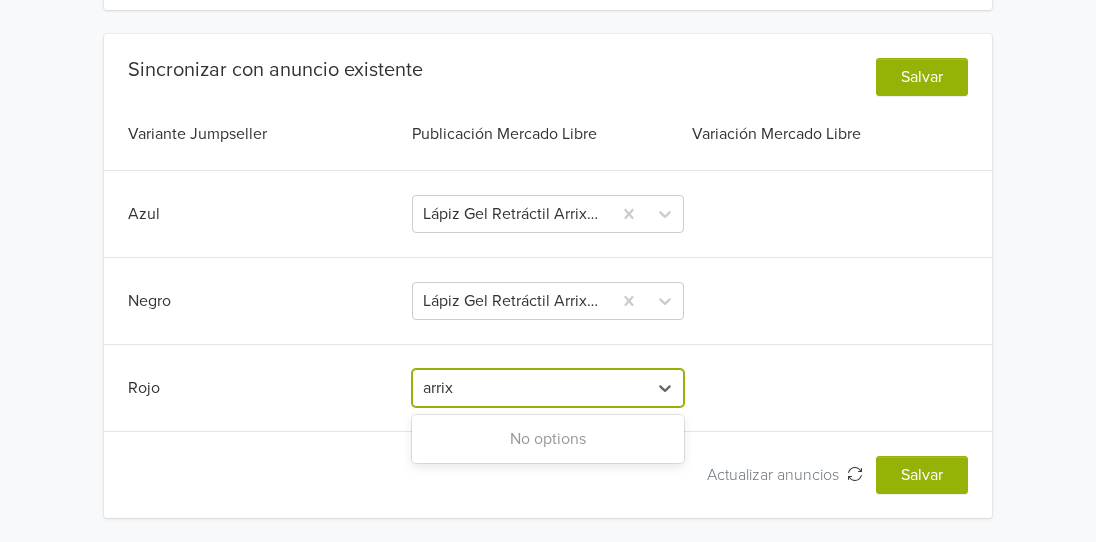 scroll, scrollTop: 485, scrollLeft: 0, axis: vertical 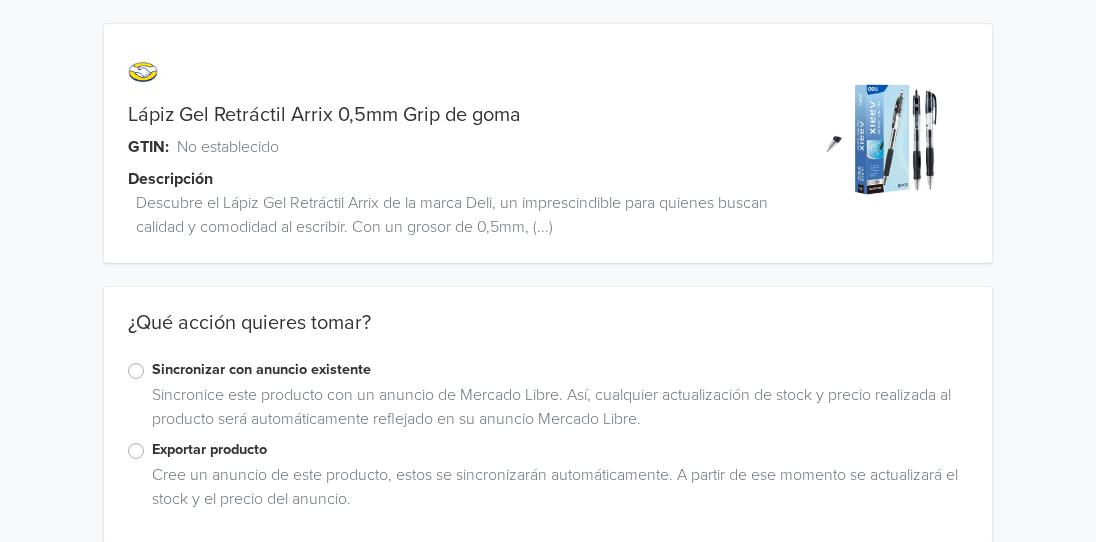 click on "Exportar producto" at bounding box center (560, 450) 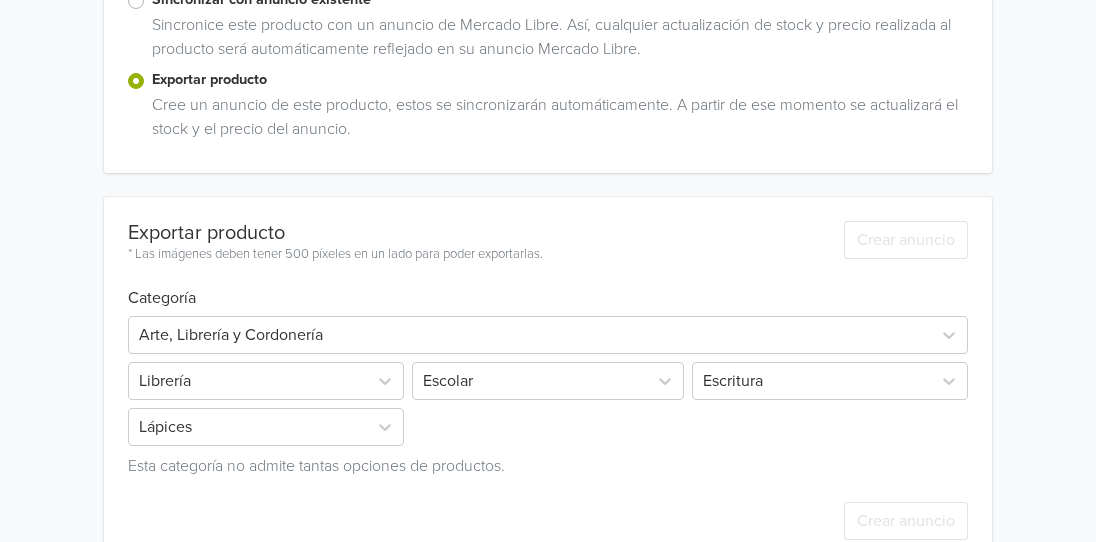scroll, scrollTop: 397, scrollLeft: 0, axis: vertical 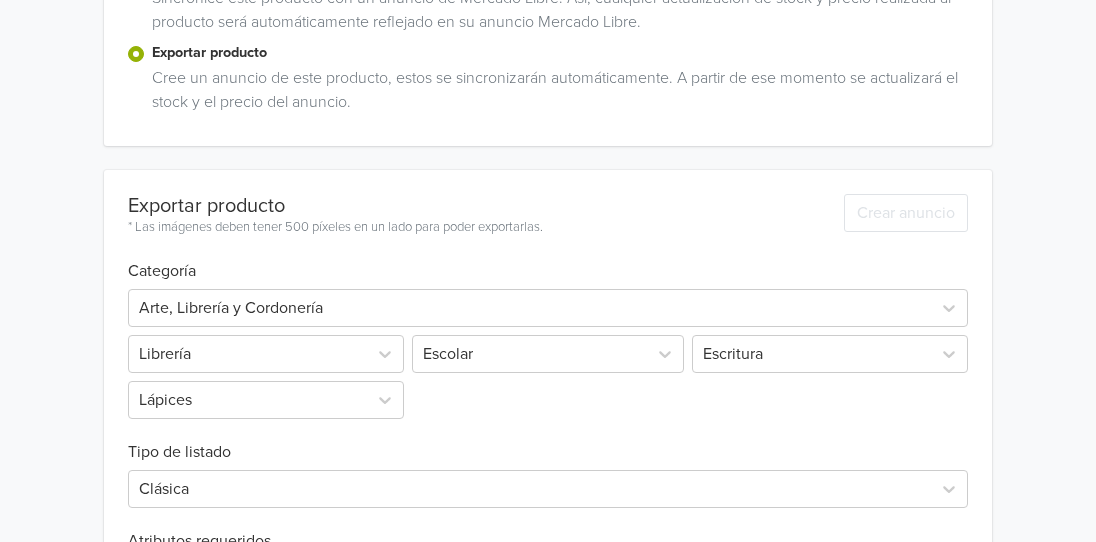 click on "Categoría" at bounding box center [548, 259] 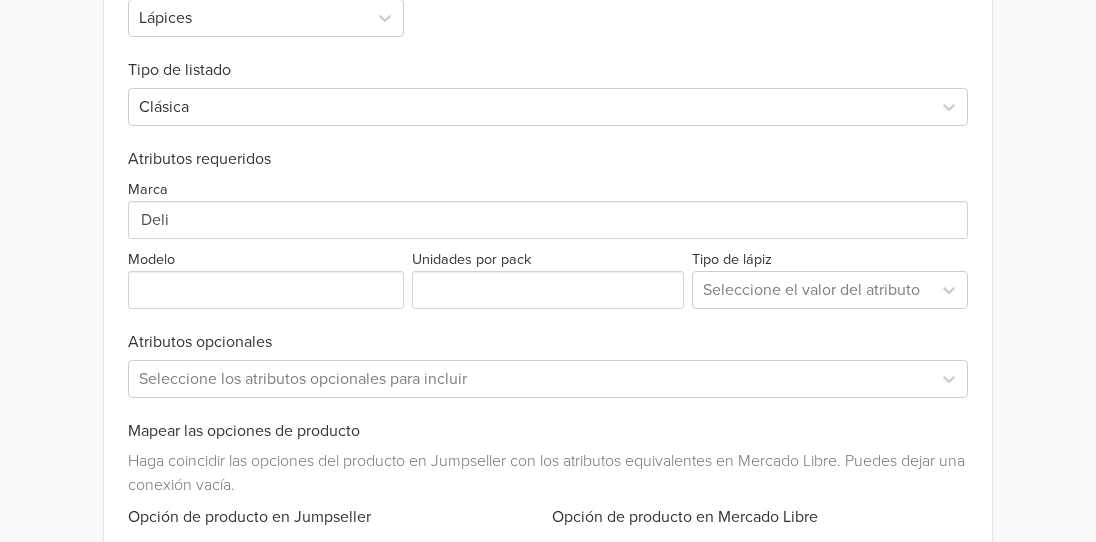 scroll, scrollTop: 888, scrollLeft: 0, axis: vertical 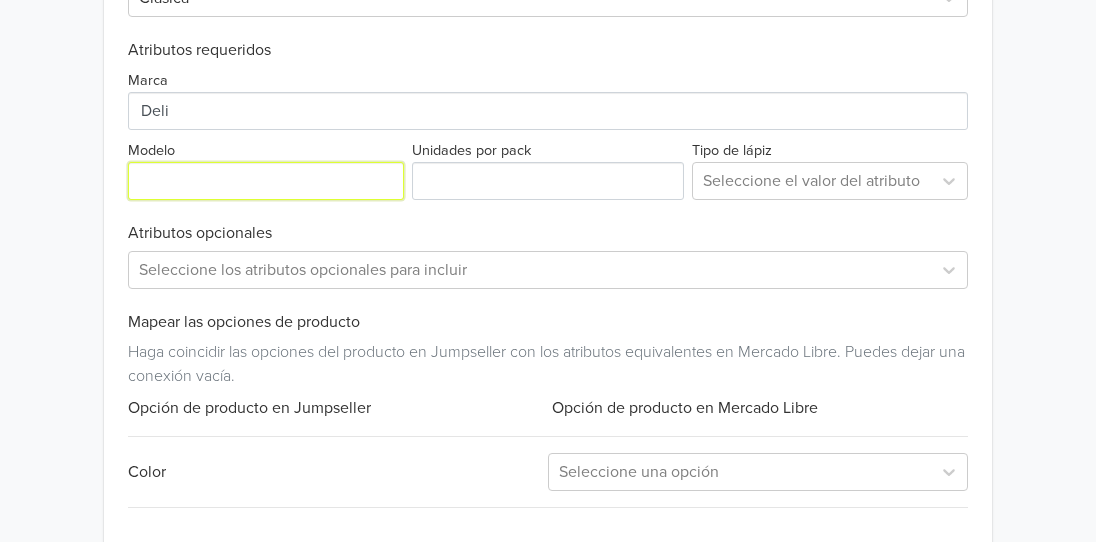click on "Modelo" at bounding box center [266, 181] 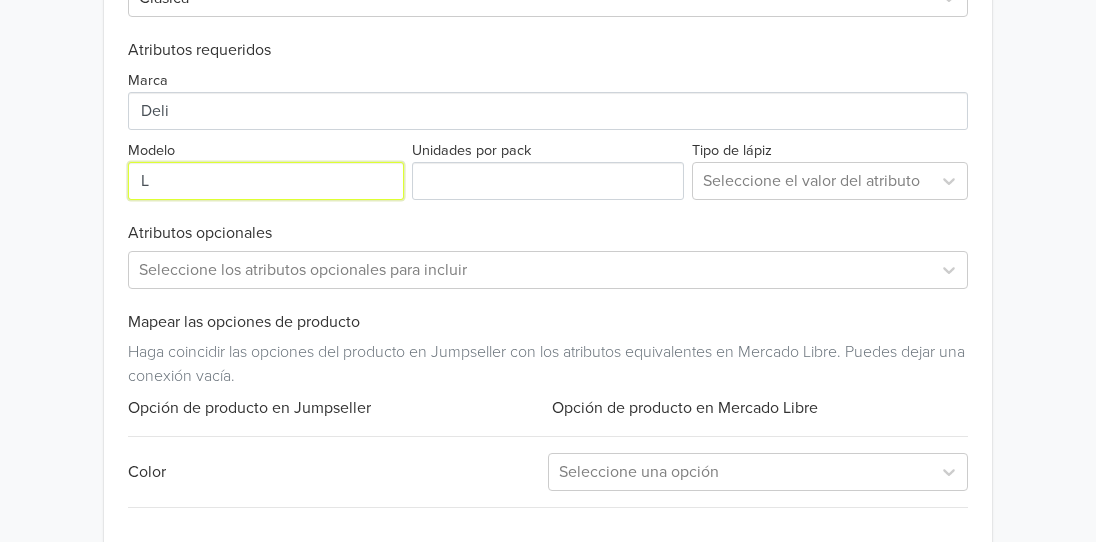 type on "Lápiz Gel" 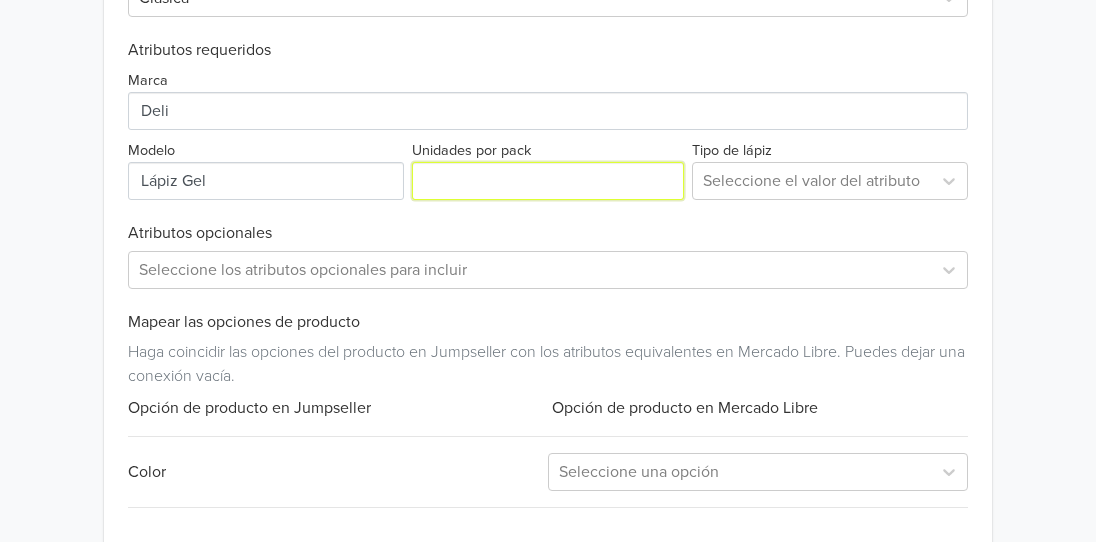 click on "Unidades por pack" at bounding box center (548, 181) 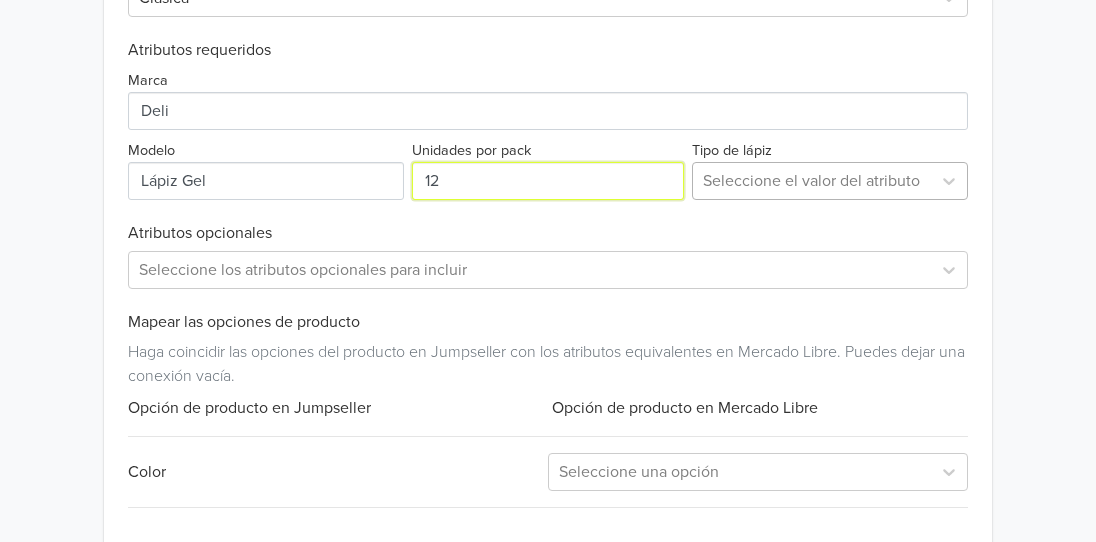 type on "12" 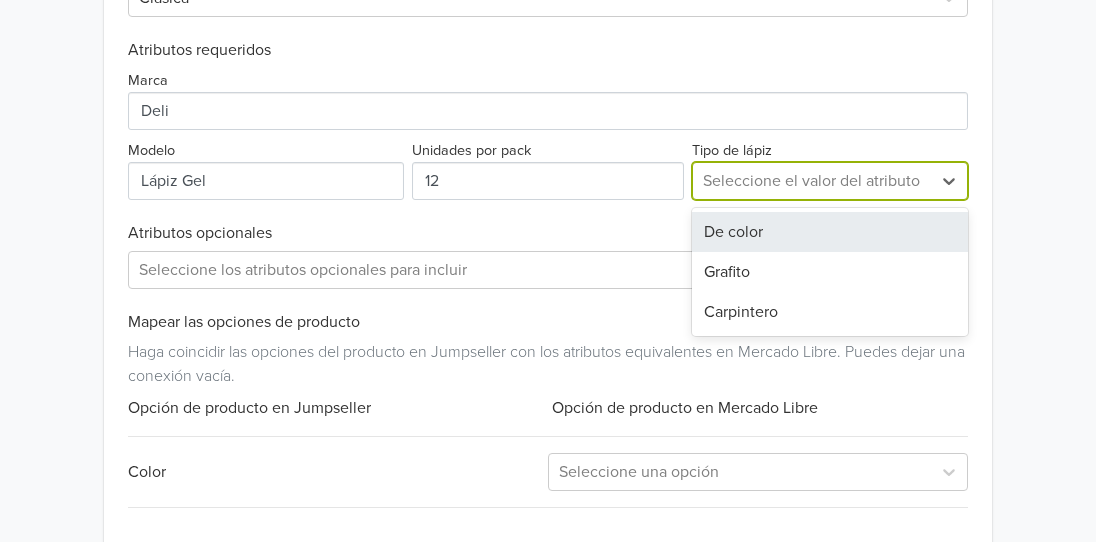 click at bounding box center [812, 181] 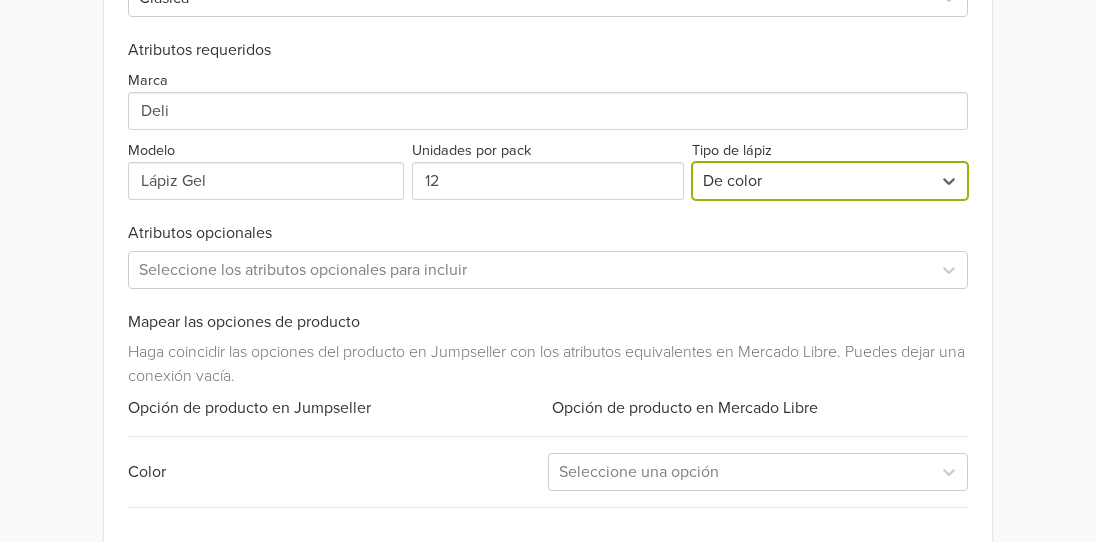 scroll, scrollTop: 980, scrollLeft: 0, axis: vertical 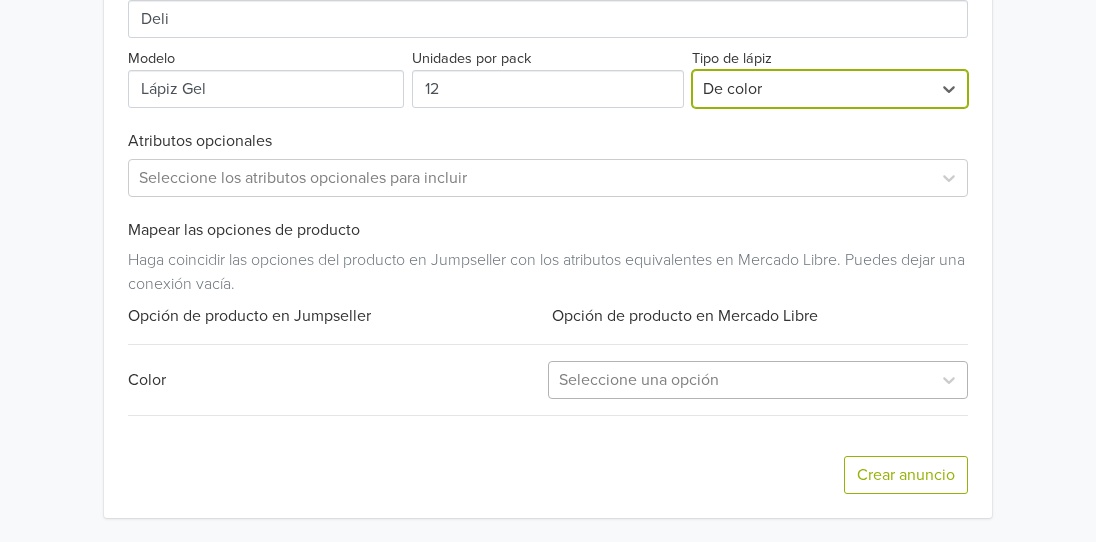 click at bounding box center [740, 380] 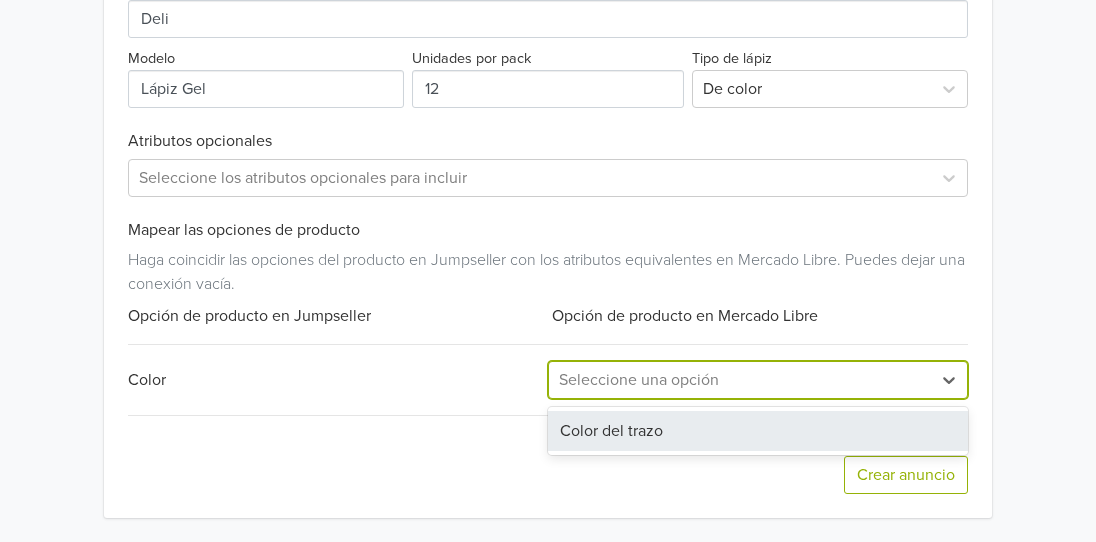 click on "Color del trazo" at bounding box center (758, 431) 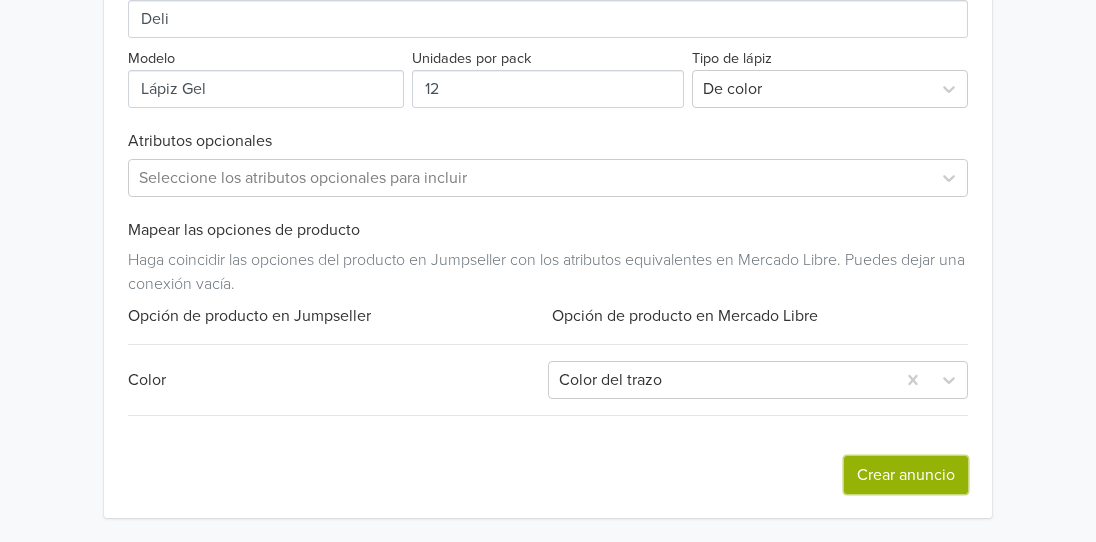 click on "Crear anuncio" at bounding box center [906, 475] 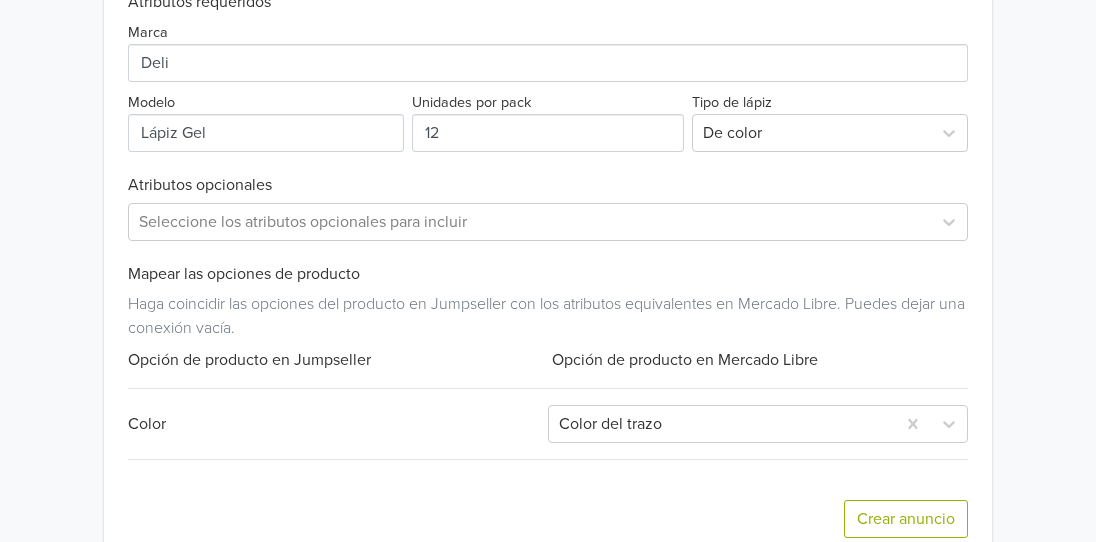 scroll, scrollTop: 980, scrollLeft: 0, axis: vertical 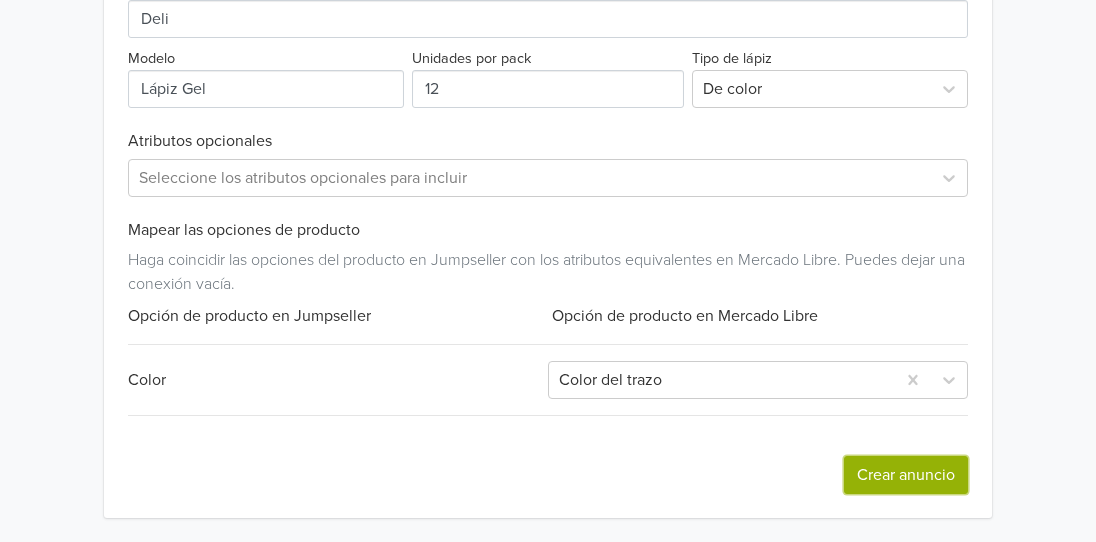 click on "Crear anuncio" at bounding box center (906, 475) 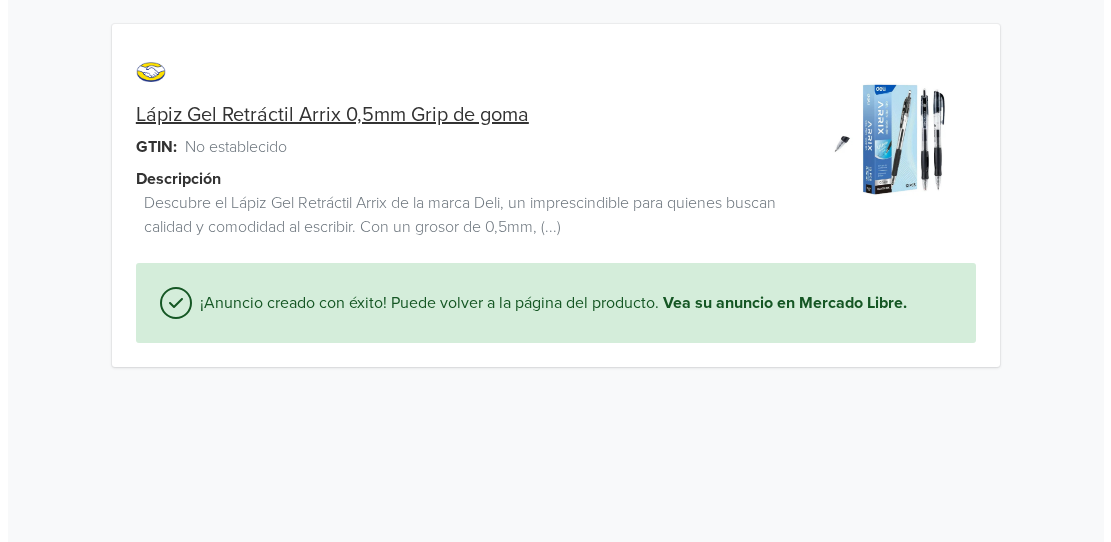 scroll, scrollTop: 0, scrollLeft: 0, axis: both 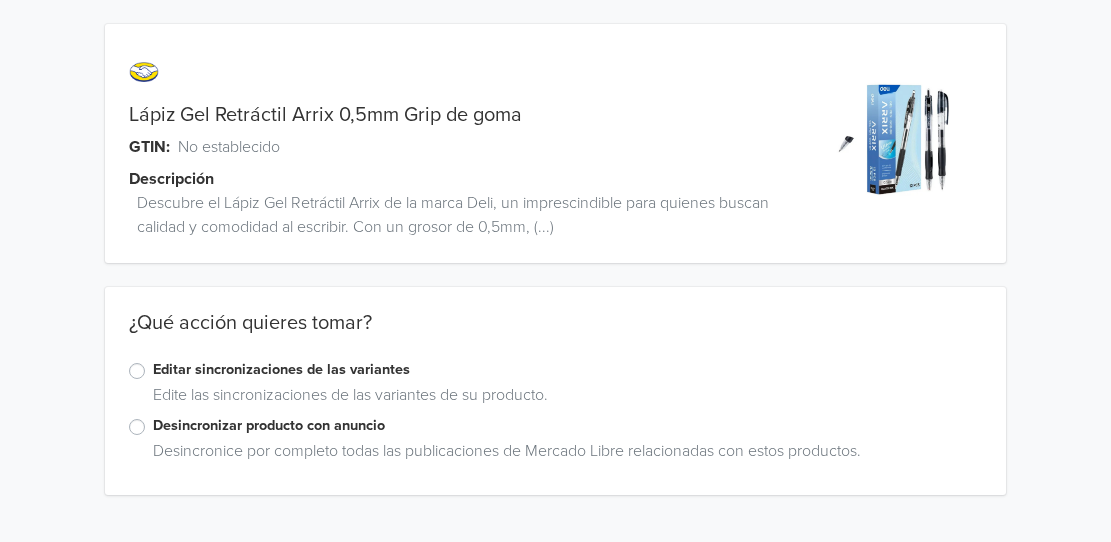 click on "Editar sincronizaciones de las variantes" at bounding box center [567, 370] 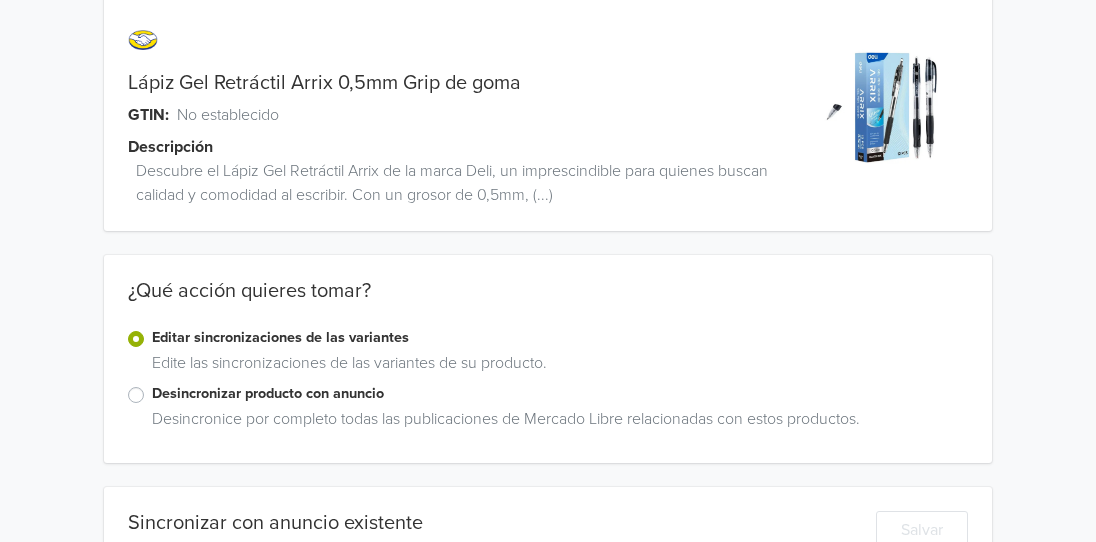 scroll, scrollTop: 0, scrollLeft: 0, axis: both 